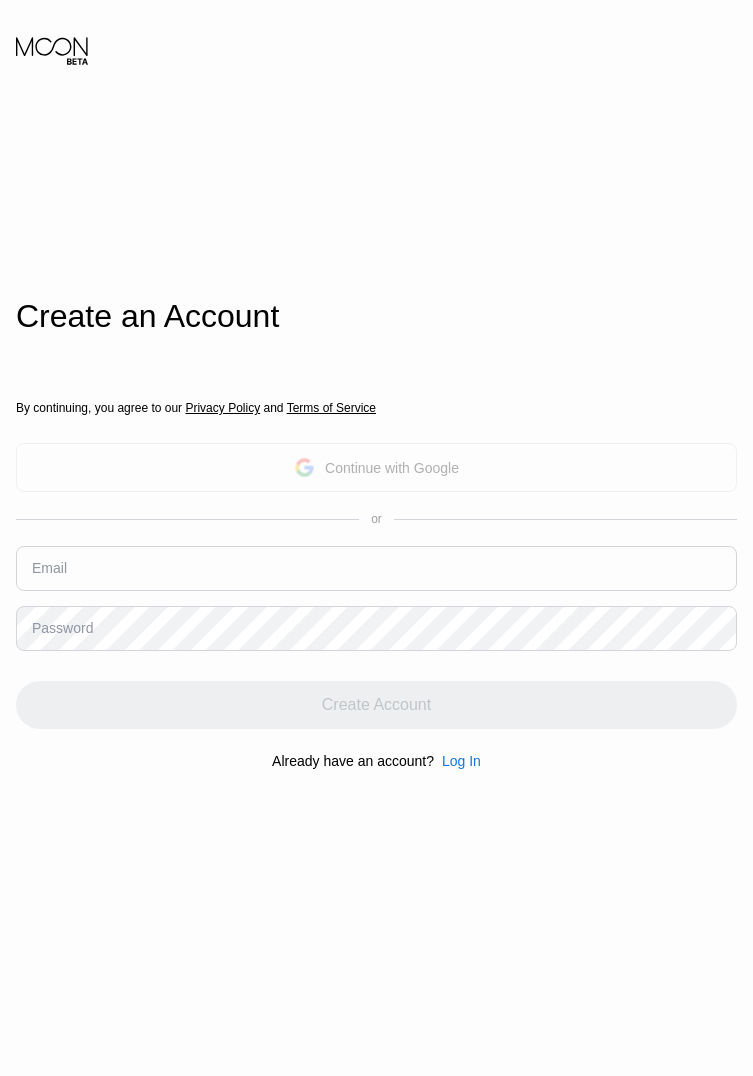 click on "Continue with Google" at bounding box center [392, 468] 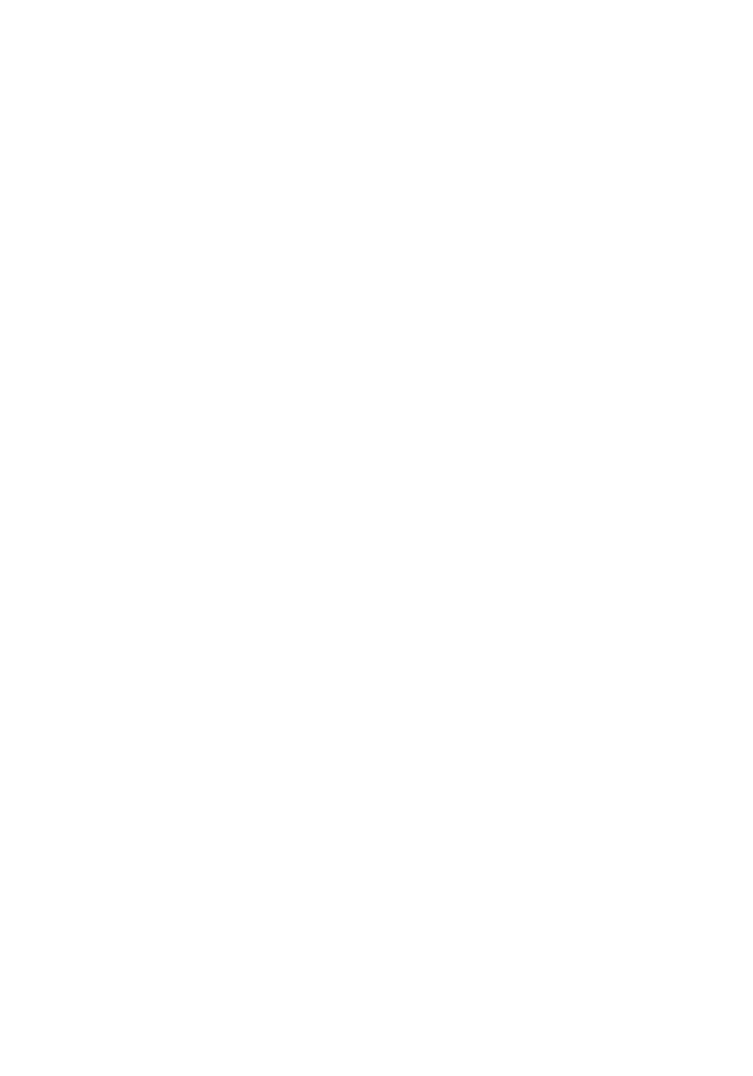 scroll, scrollTop: 0, scrollLeft: 0, axis: both 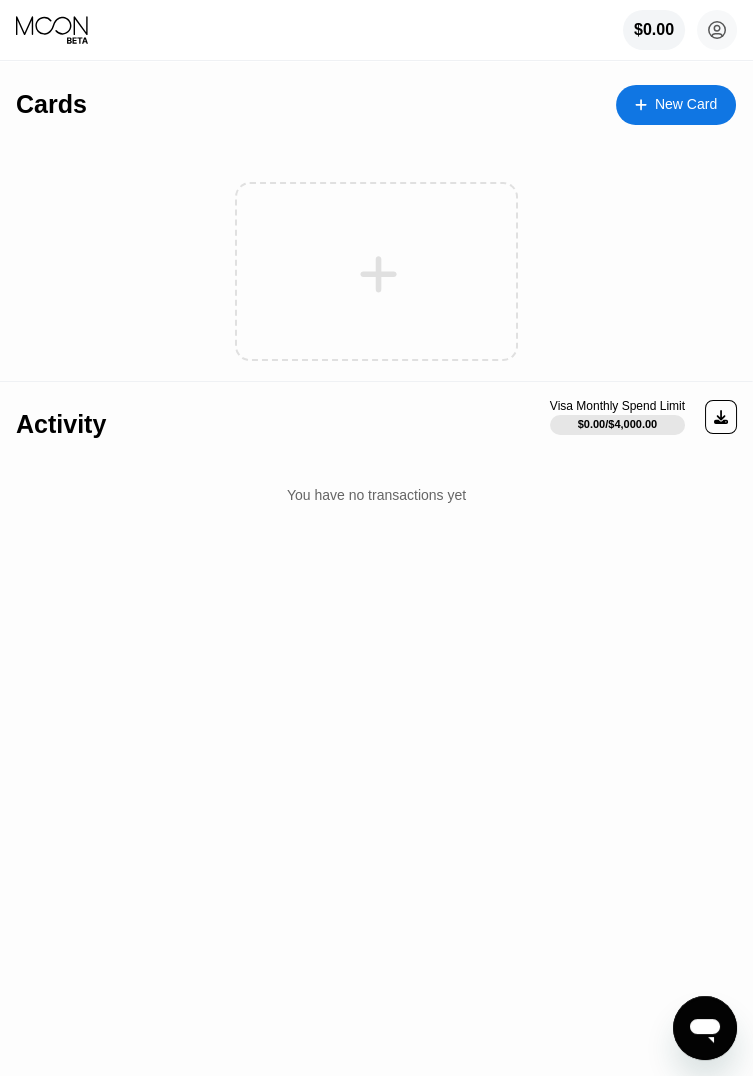 click on "New Card" at bounding box center [686, 104] 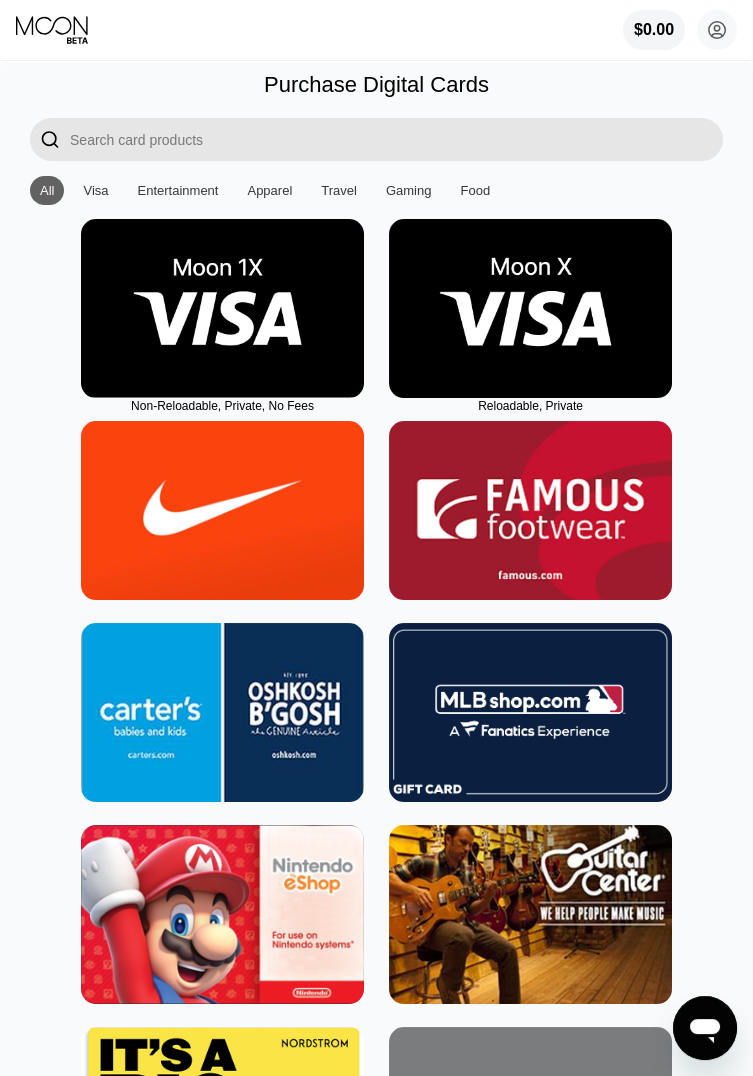 click at bounding box center (530, 308) 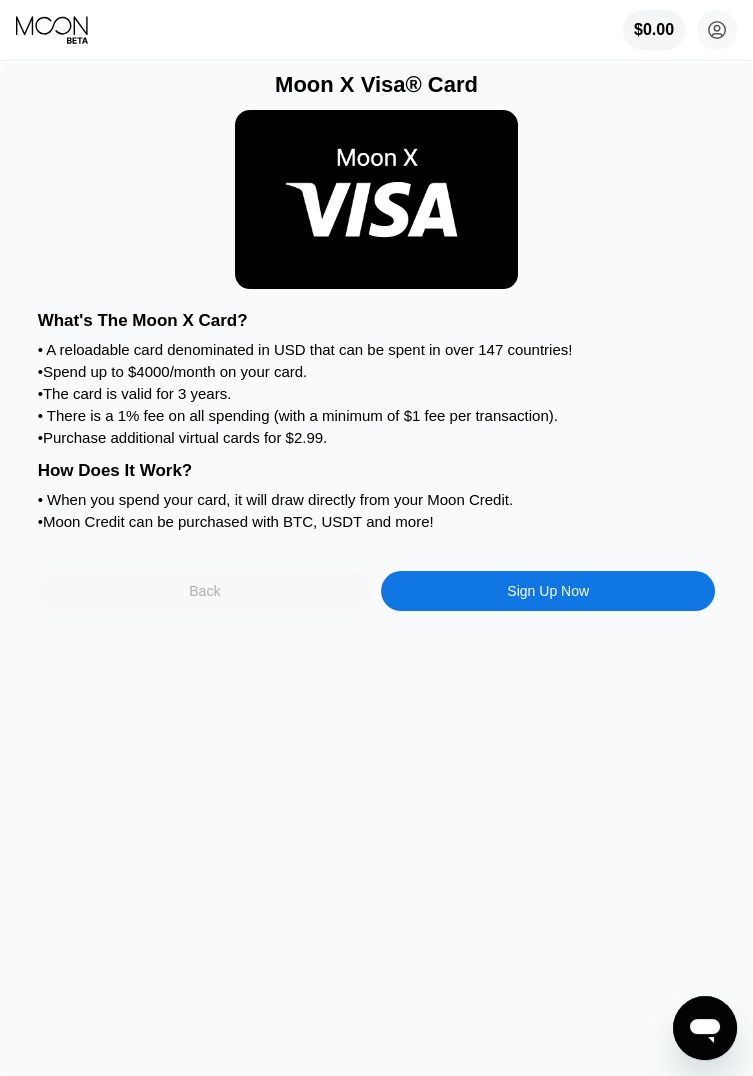 click on "Back" at bounding box center [205, 591] 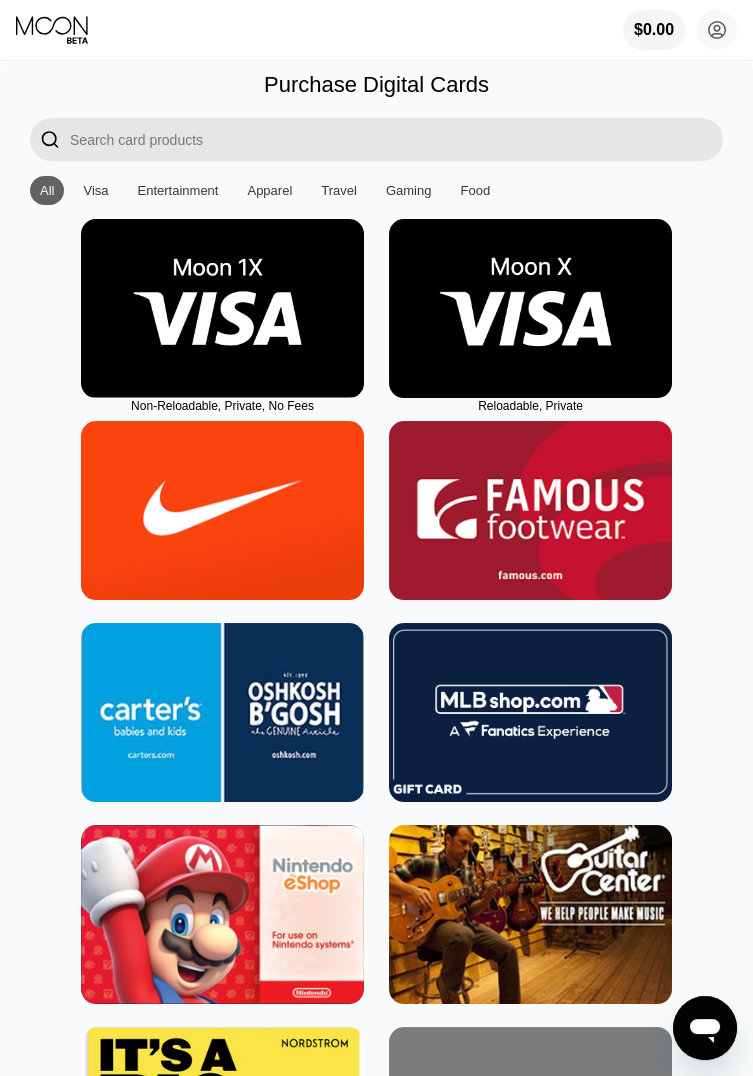 click at bounding box center (222, 308) 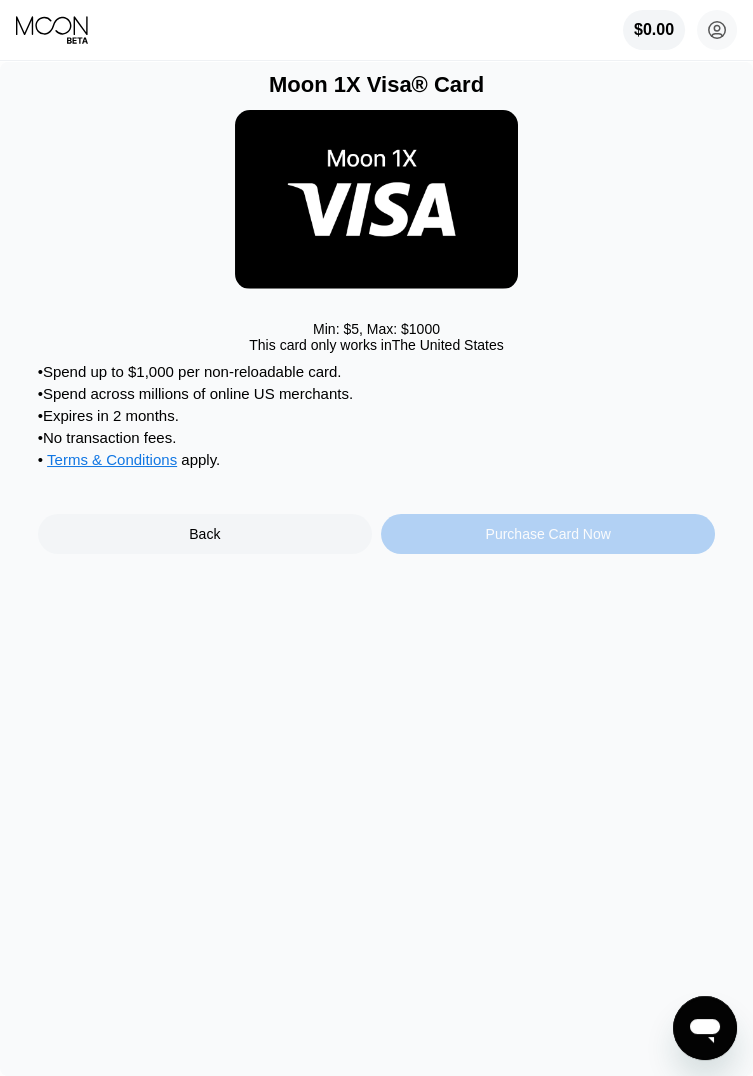 click on "Purchase Card Now" at bounding box center (548, 534) 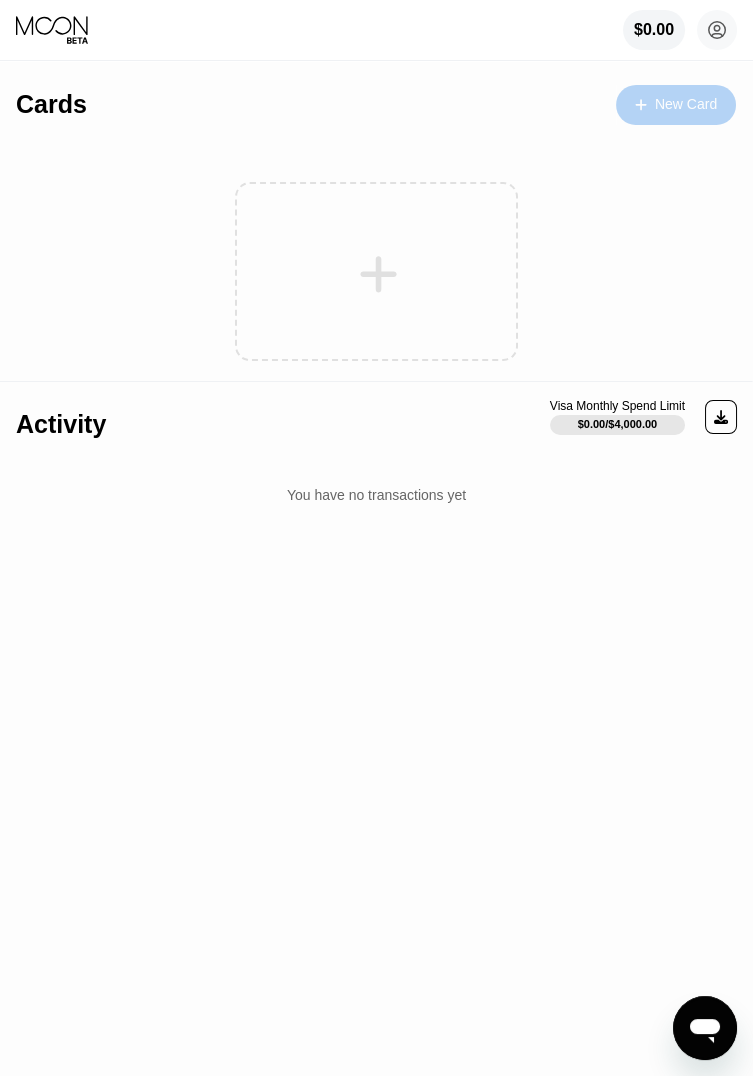 click on "New Card" at bounding box center (686, 104) 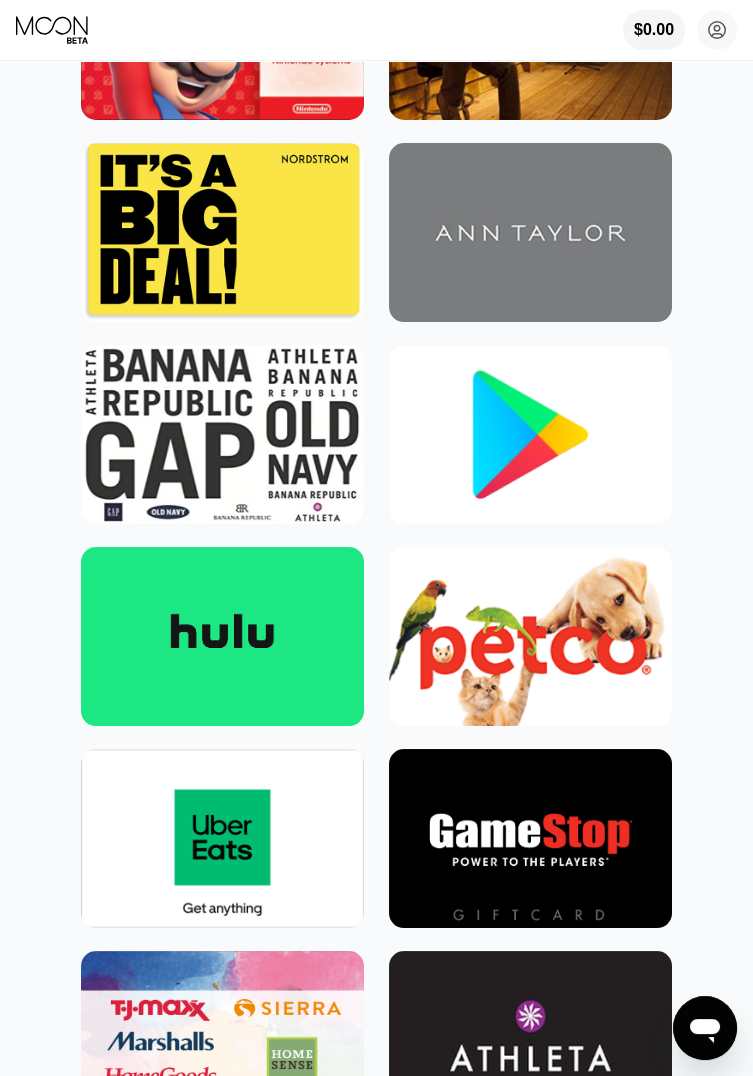 scroll, scrollTop: 900, scrollLeft: 0, axis: vertical 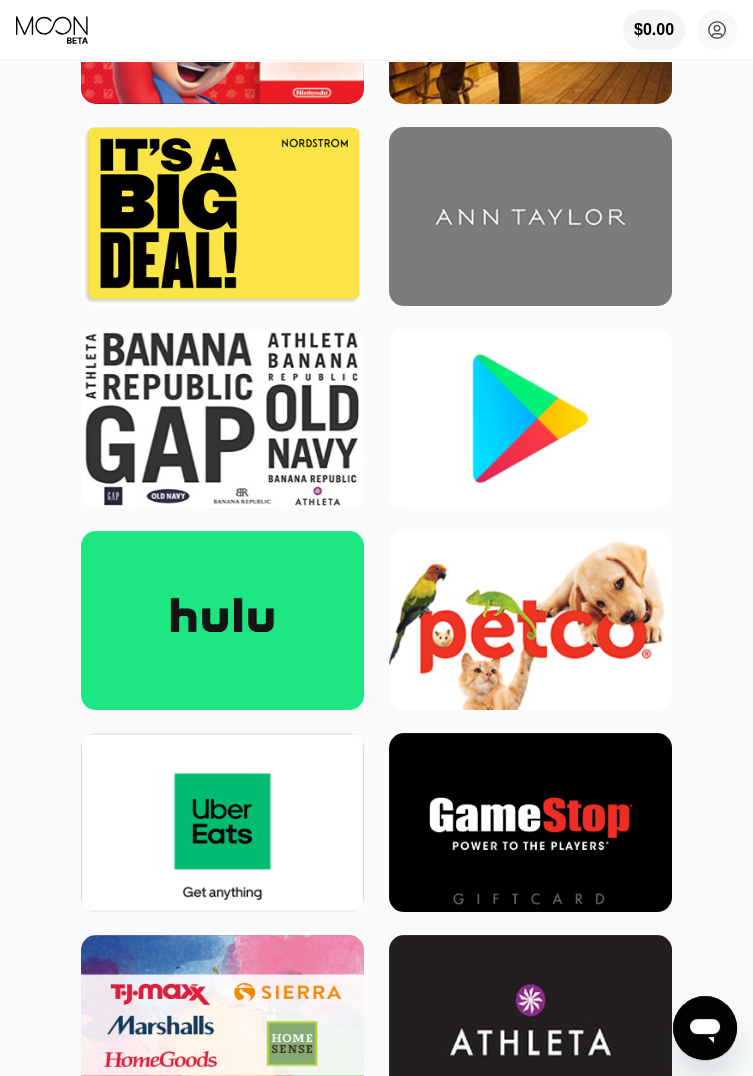click at bounding box center [530, 418] 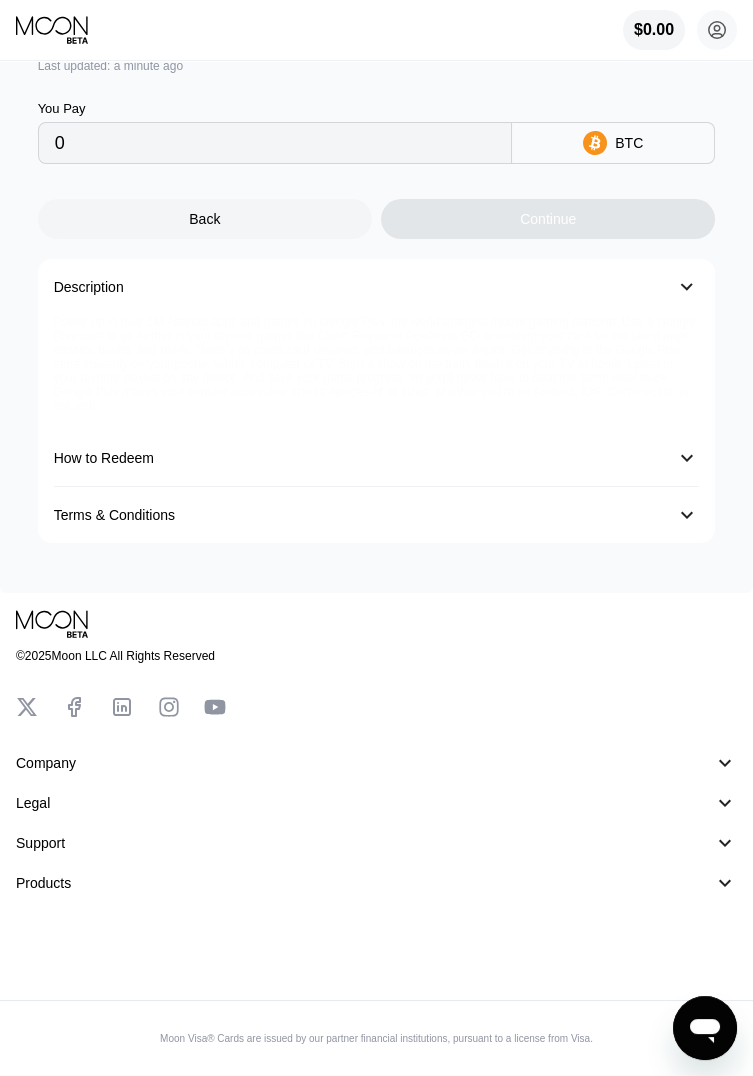 scroll, scrollTop: 0, scrollLeft: 0, axis: both 